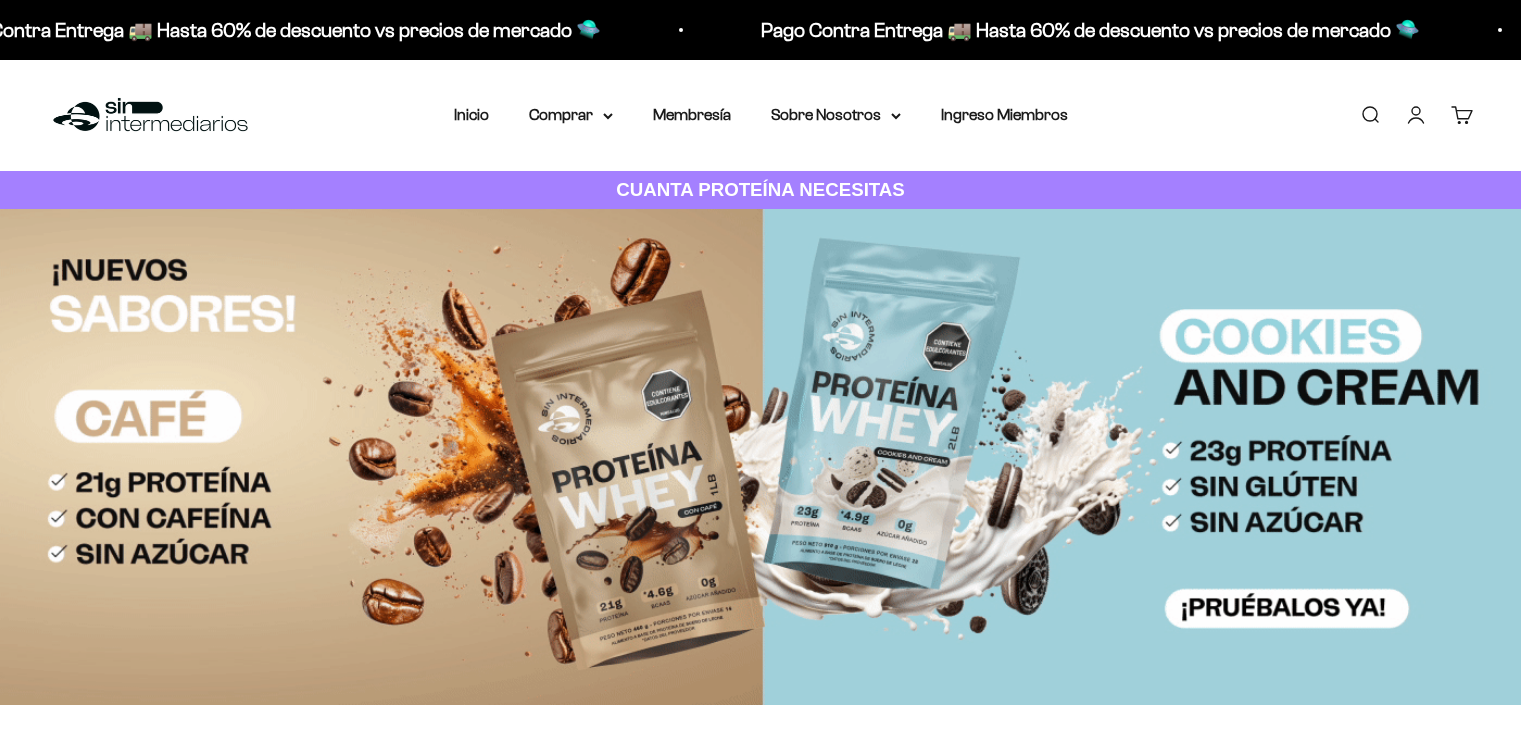 scroll, scrollTop: 0, scrollLeft: 0, axis: both 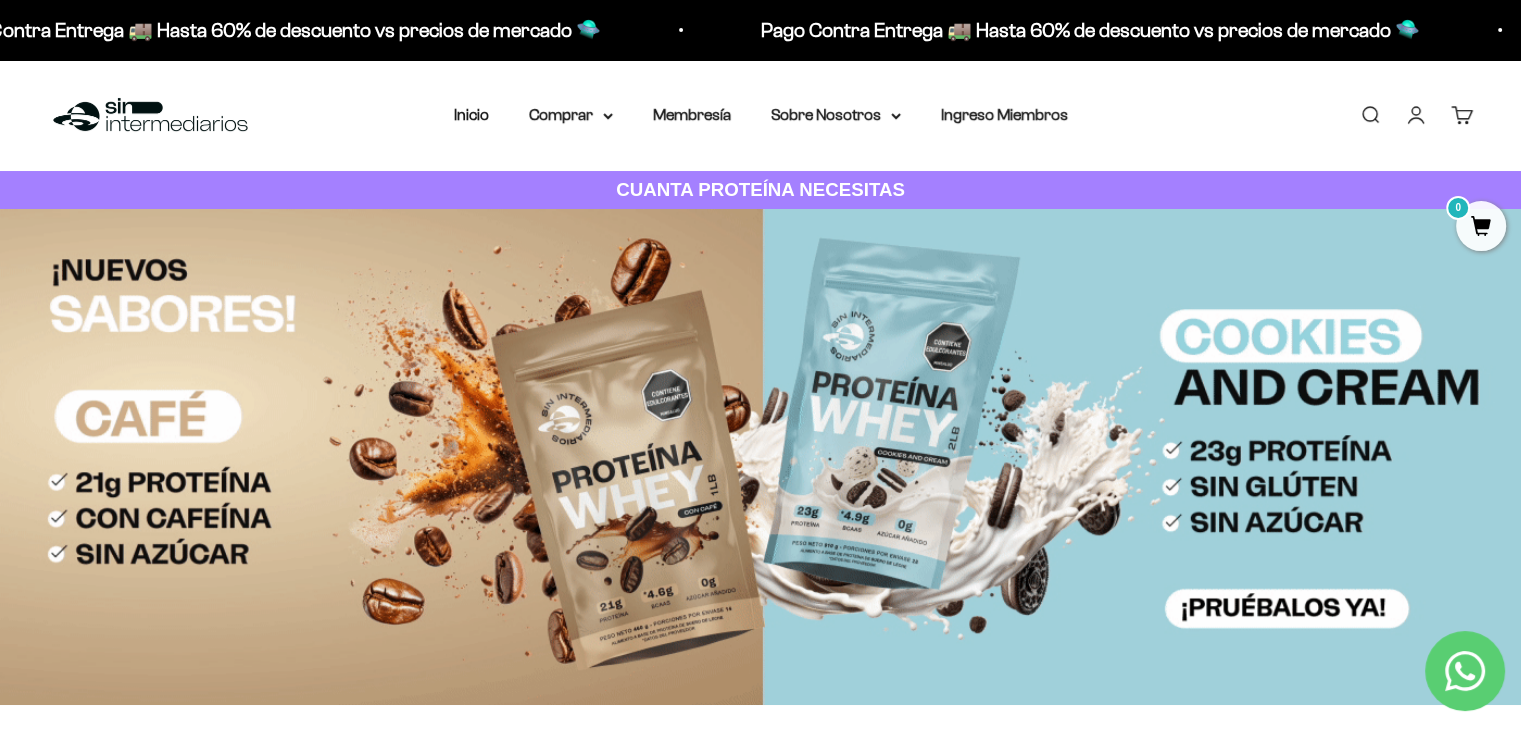 click at bounding box center (760, 456) 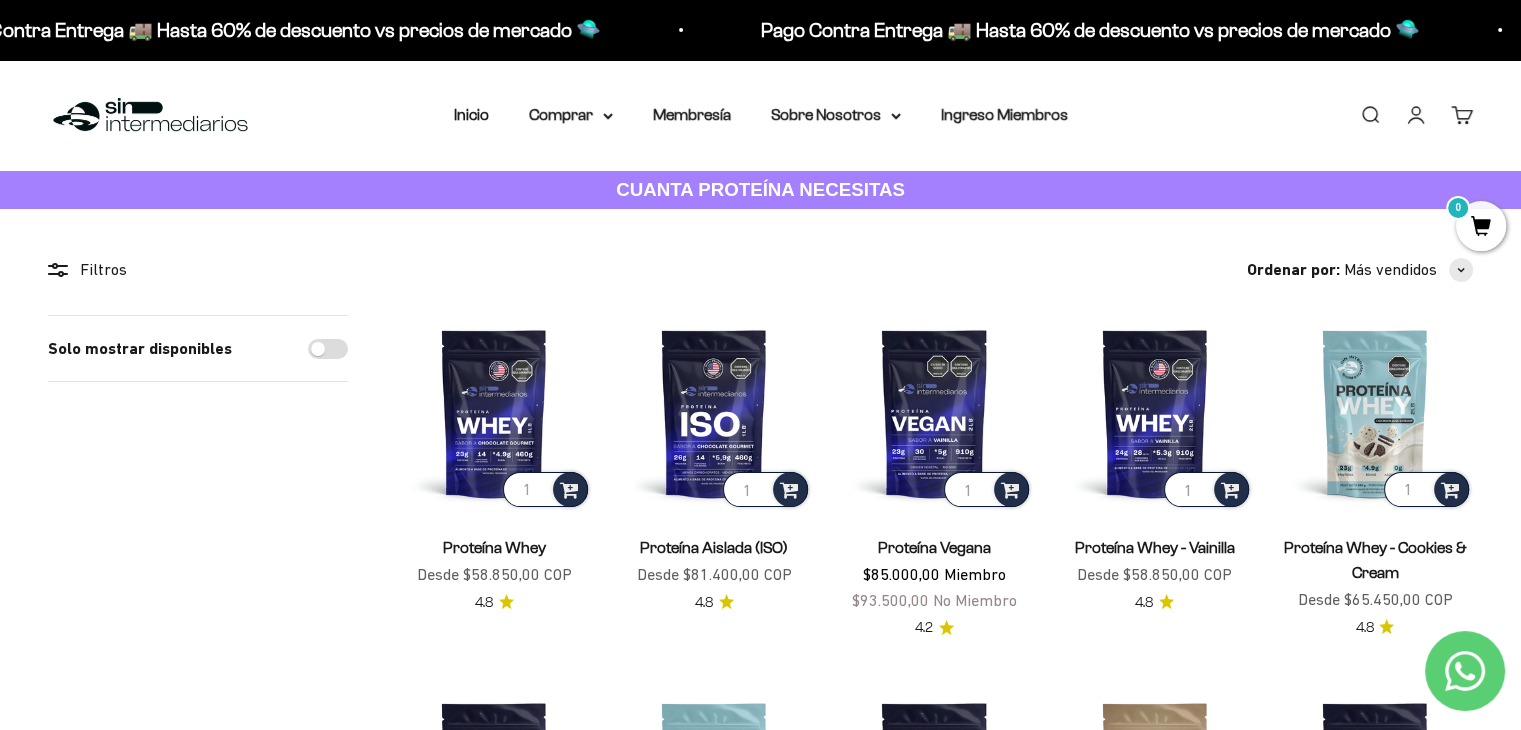 scroll, scrollTop: 0, scrollLeft: 0, axis: both 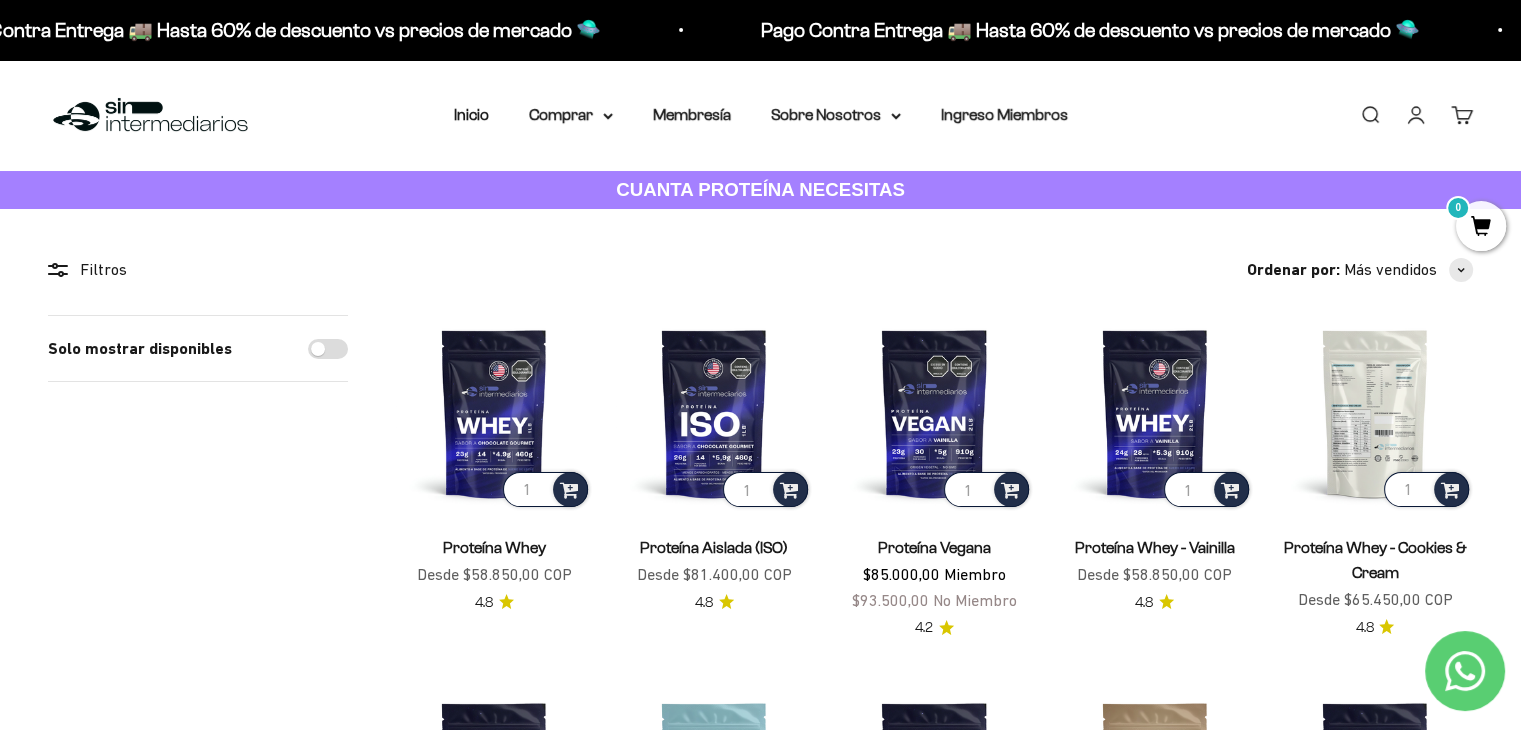 click at bounding box center (1375, 413) 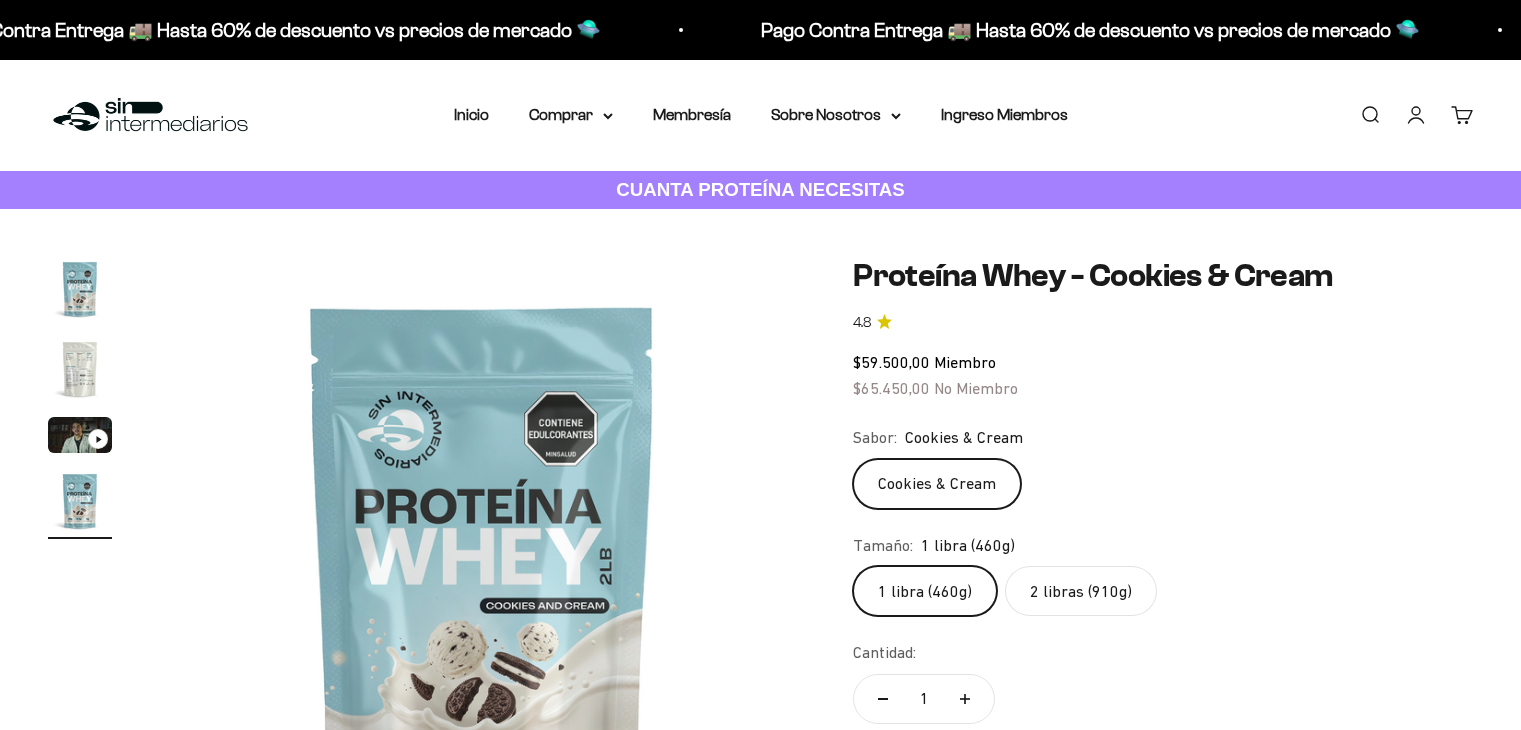 scroll, scrollTop: 0, scrollLeft: 0, axis: both 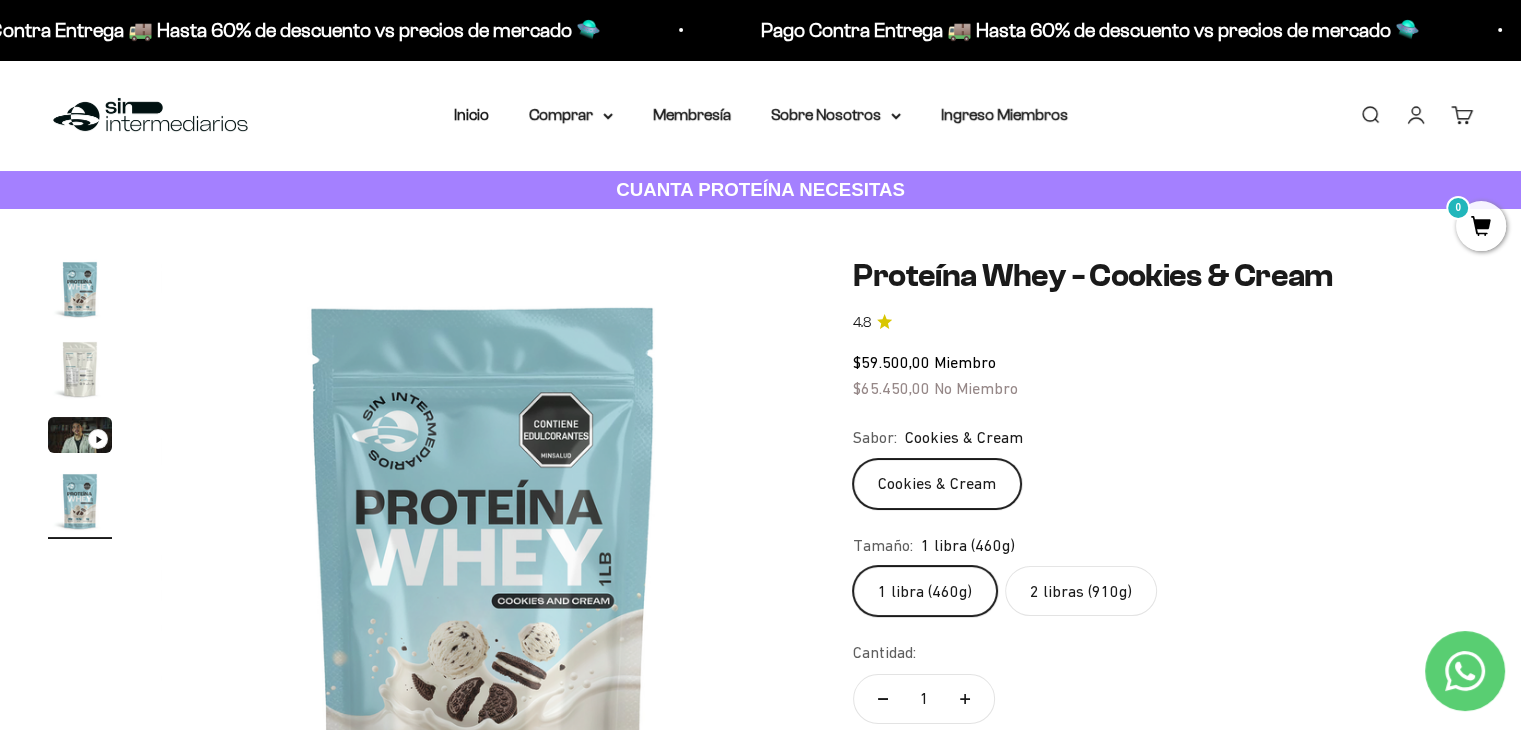 click on "2 libras (910g)" 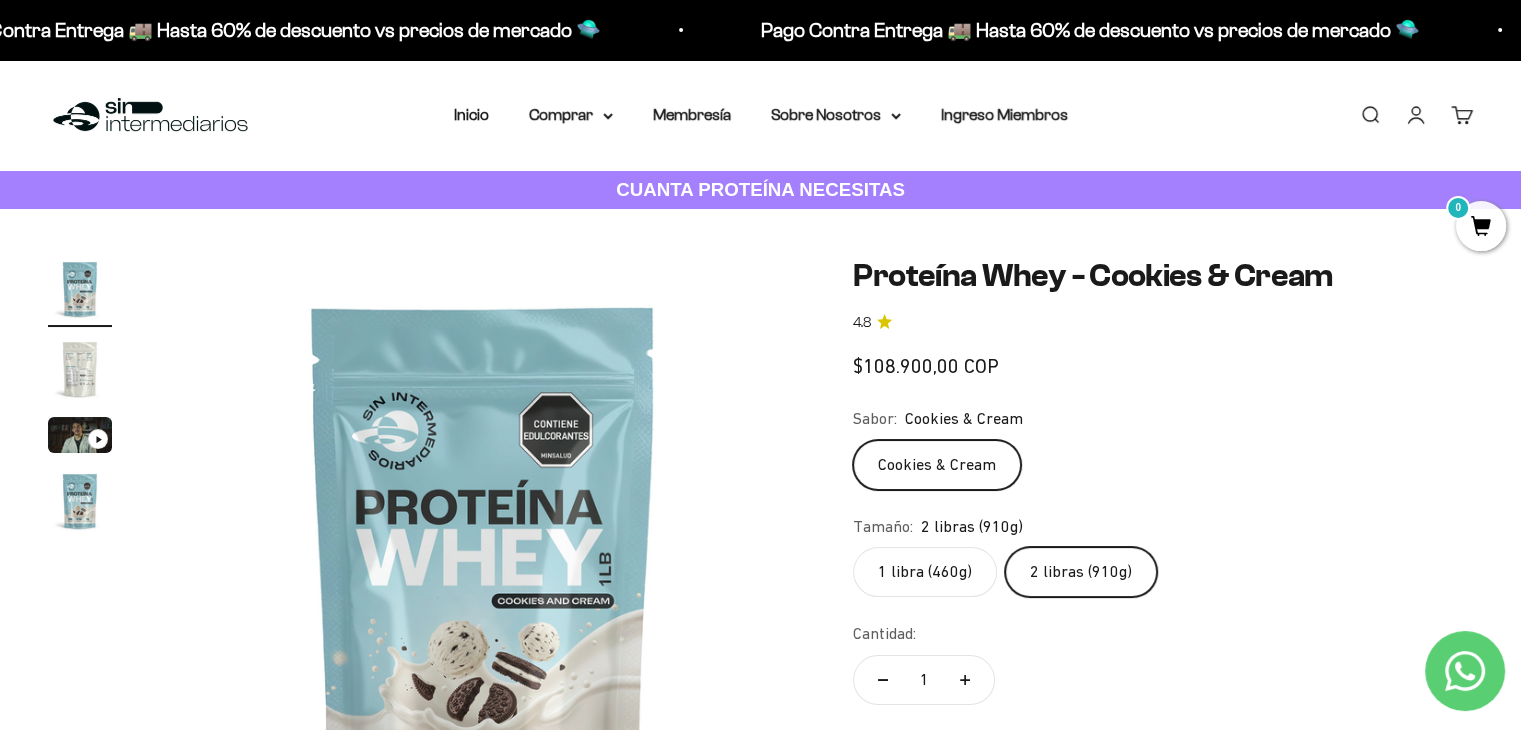 scroll, scrollTop: 0, scrollLeft: 0, axis: both 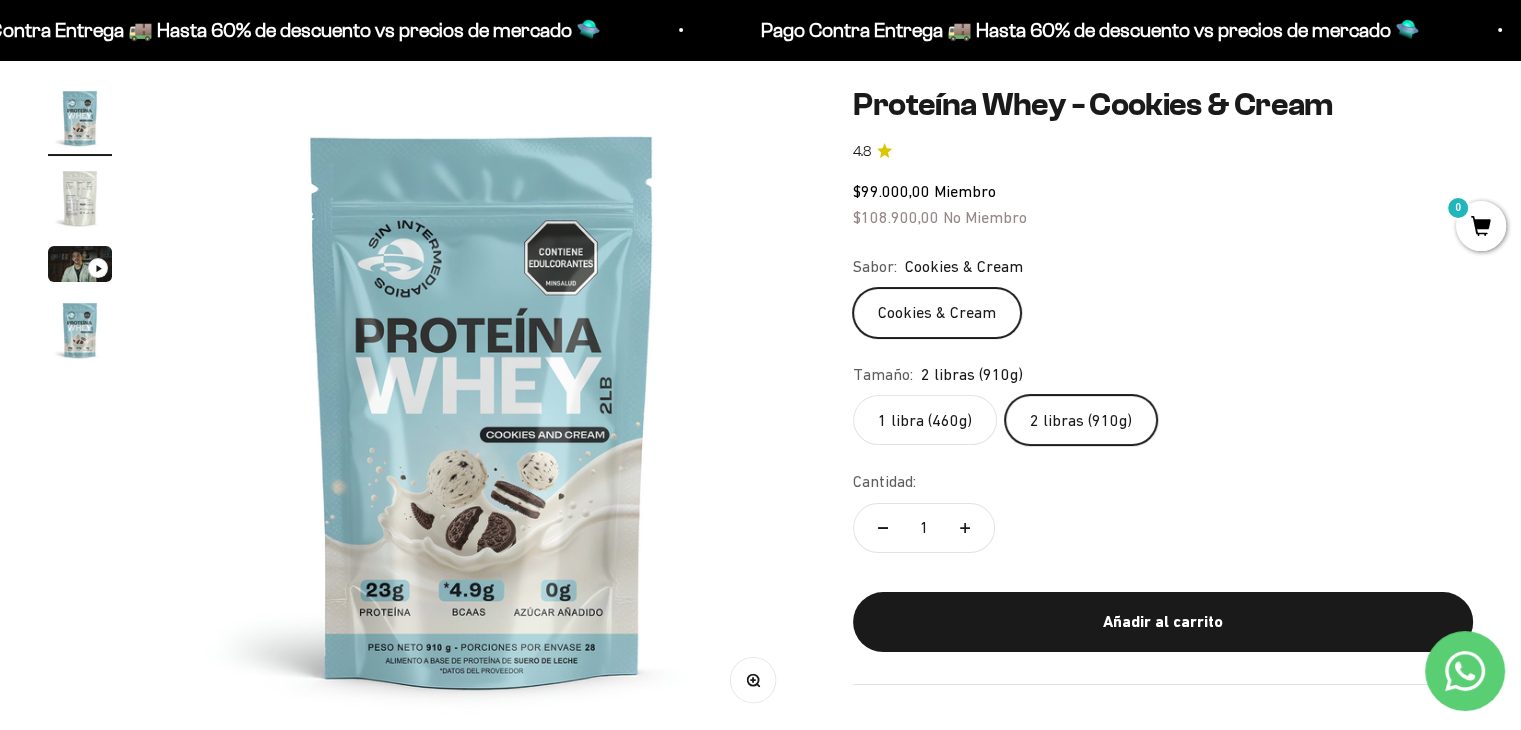click on "1 libra (460g)" 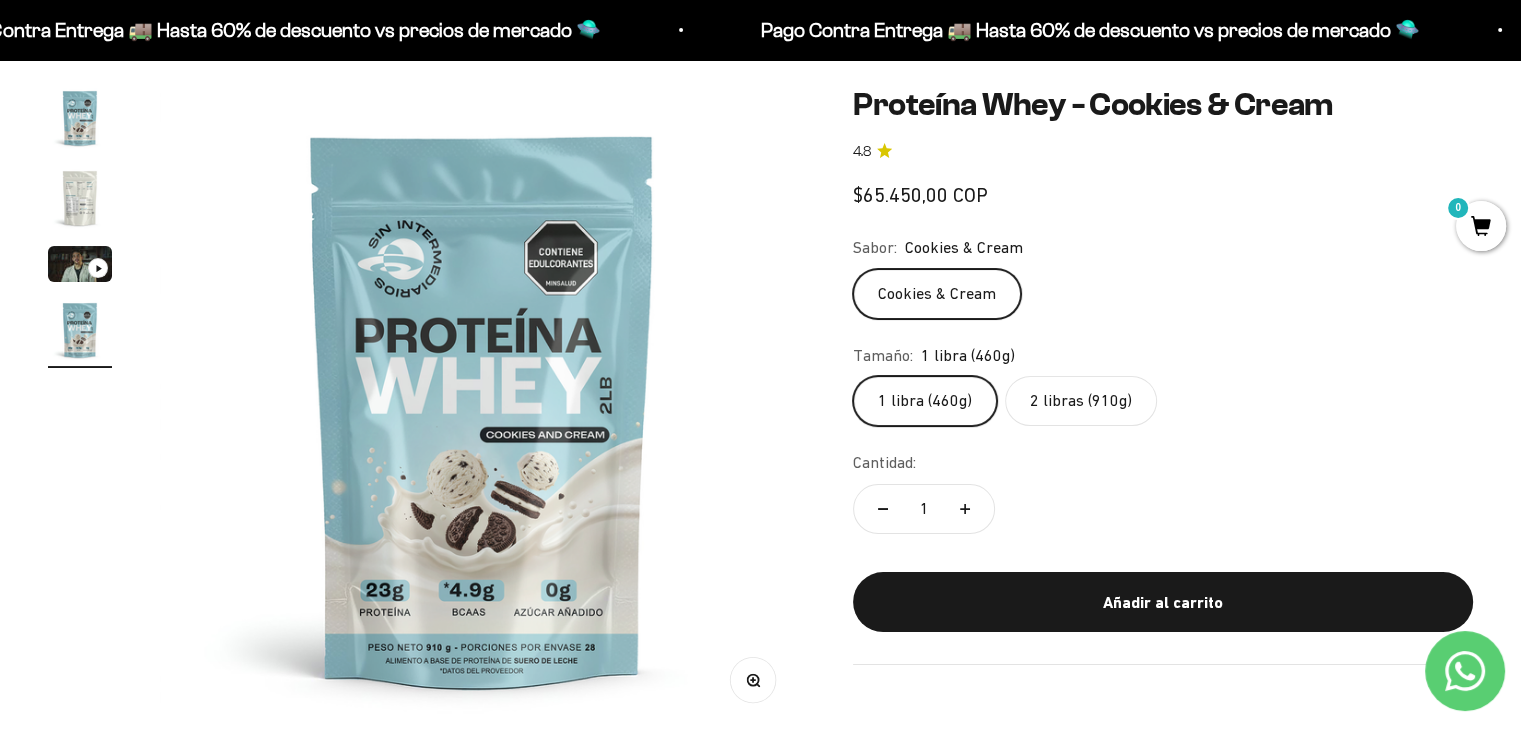scroll, scrollTop: 0, scrollLeft: 2007, axis: horizontal 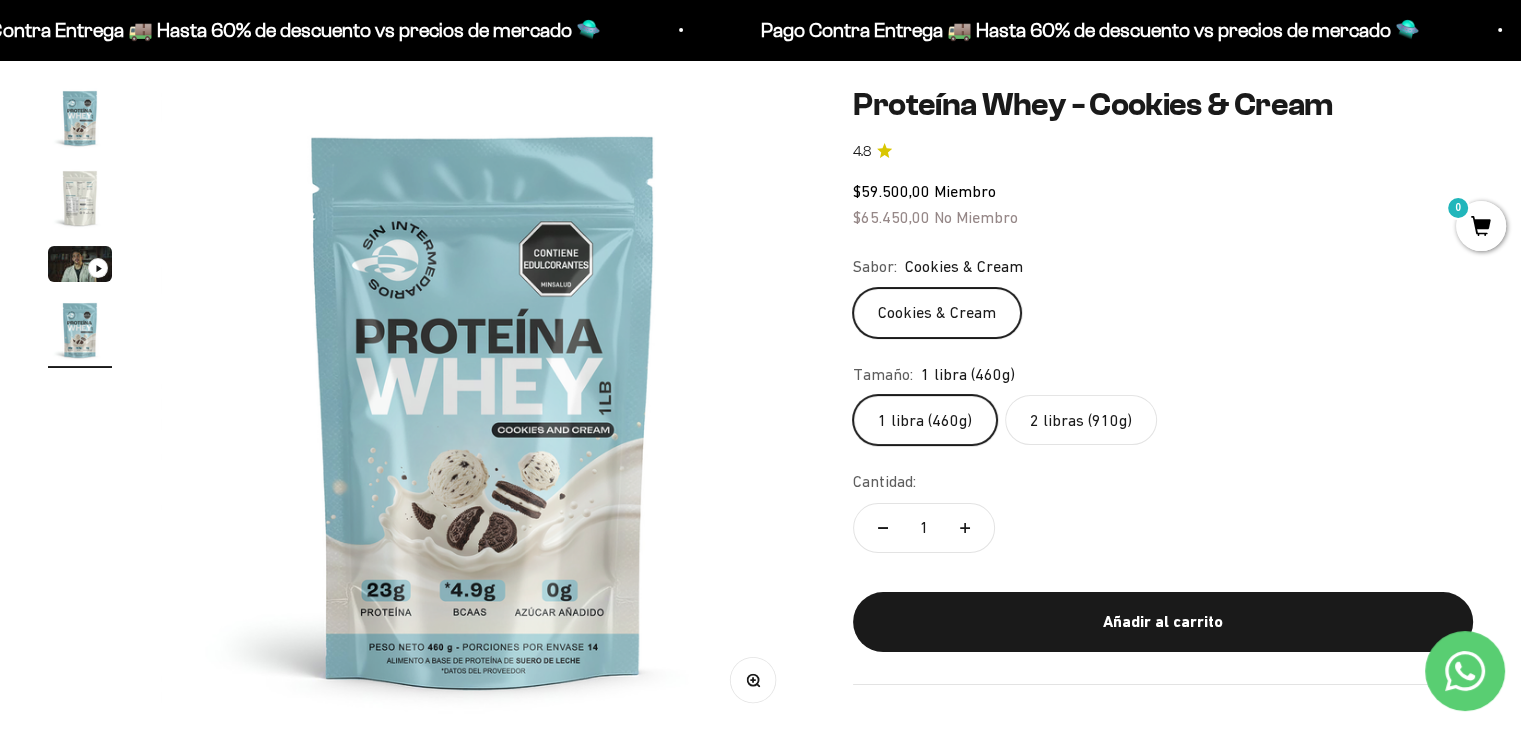 click on "2 libras (910g)" 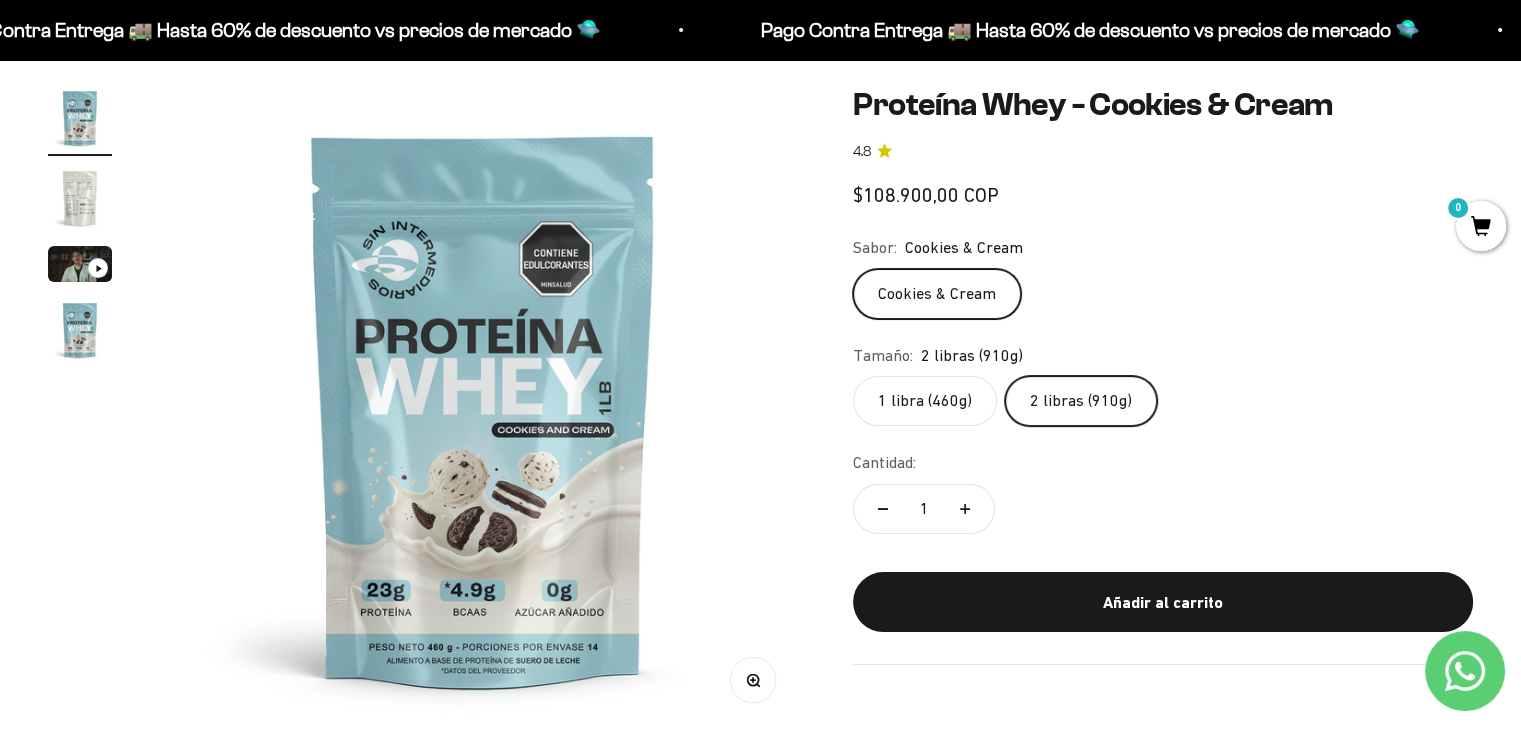 scroll, scrollTop: 0, scrollLeft: 0, axis: both 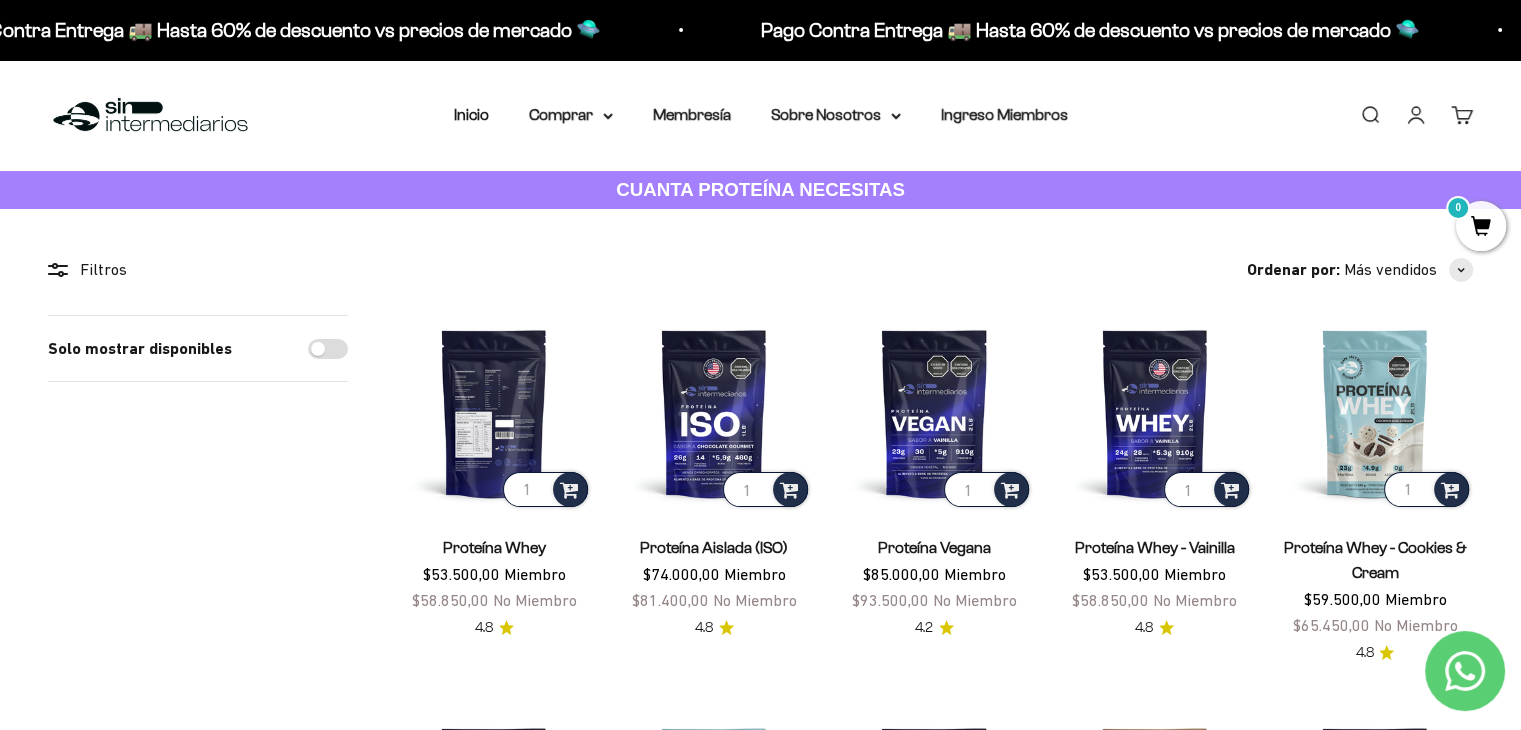 click at bounding box center [494, 413] 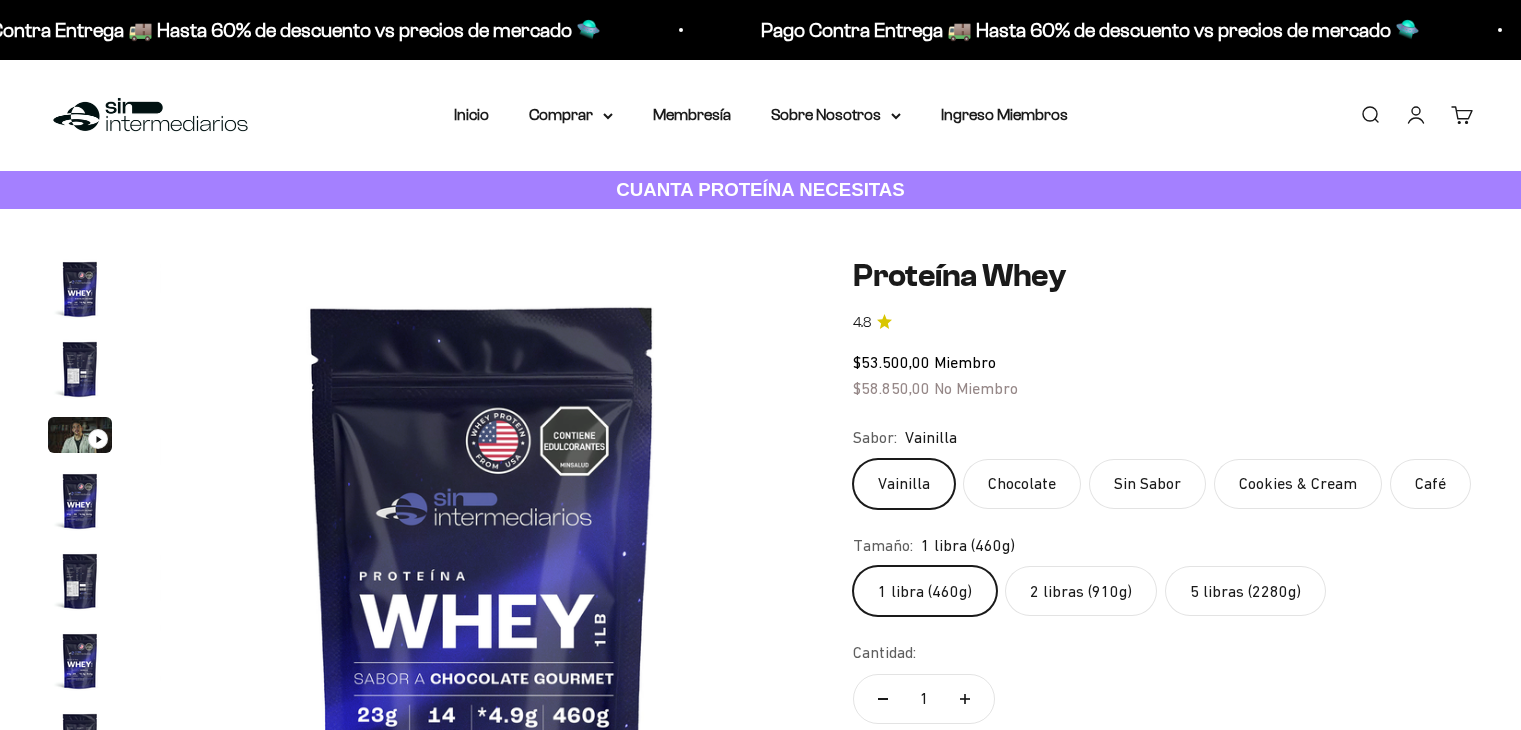 scroll, scrollTop: 0, scrollLeft: 0, axis: both 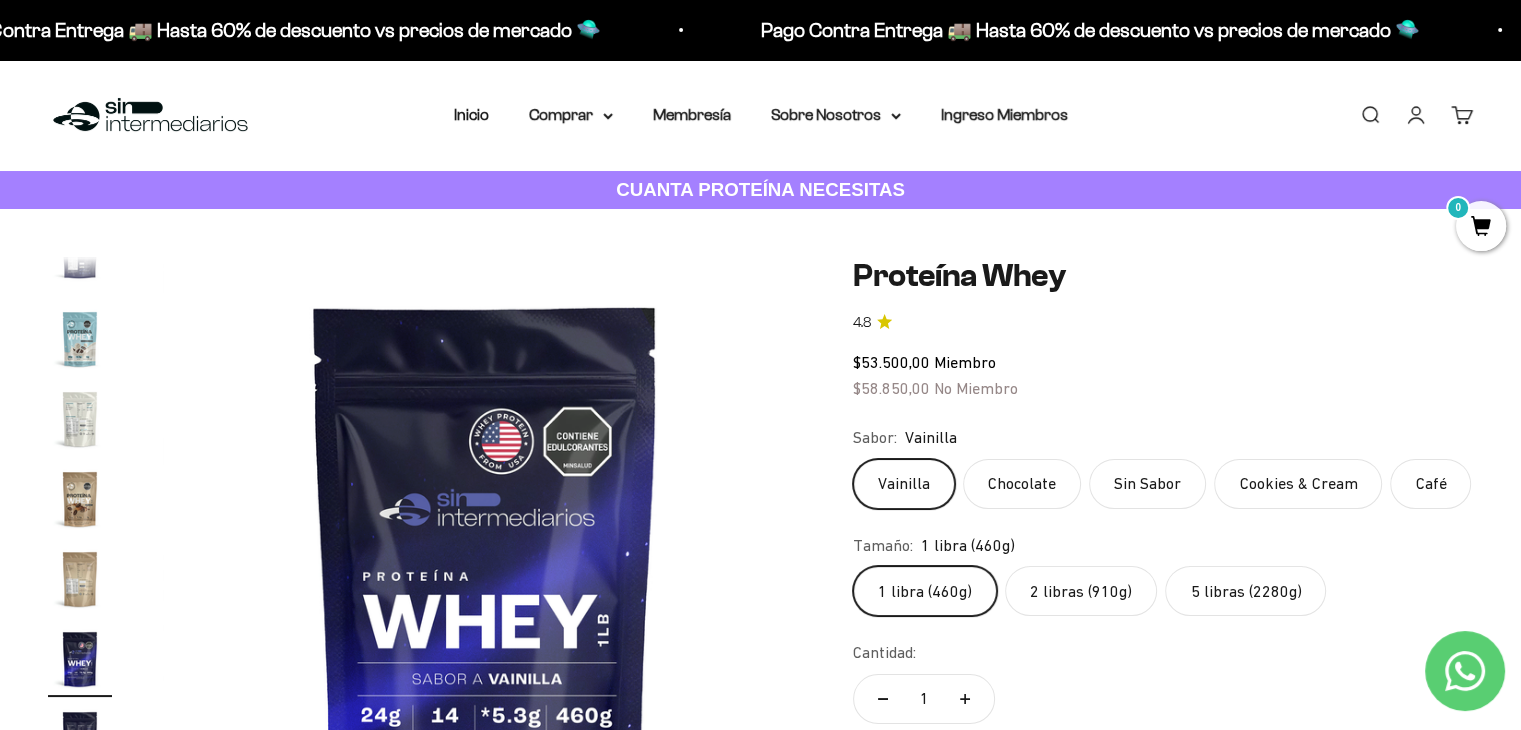 click on "2 libras (910g)" 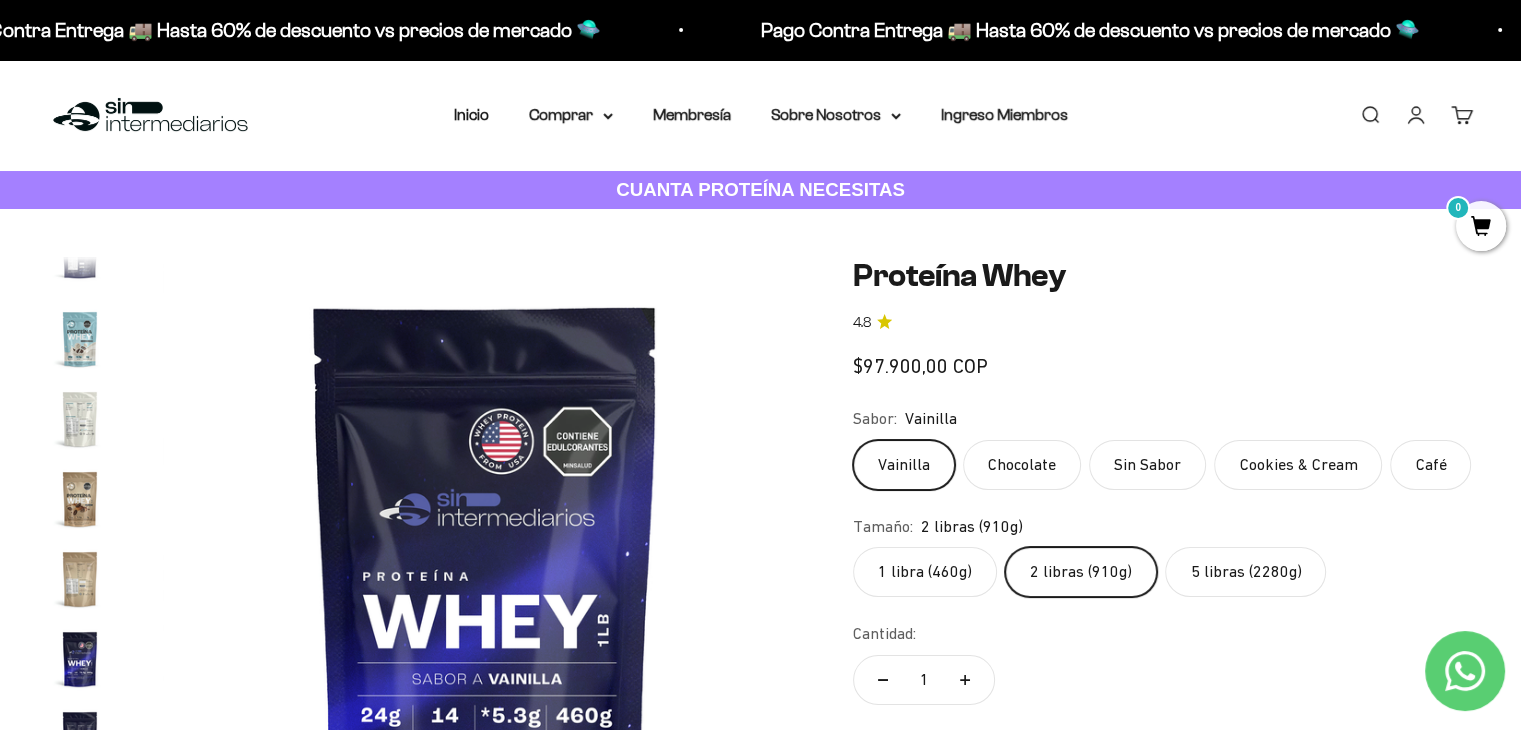 scroll, scrollTop: 0, scrollLeft: 3346, axis: horizontal 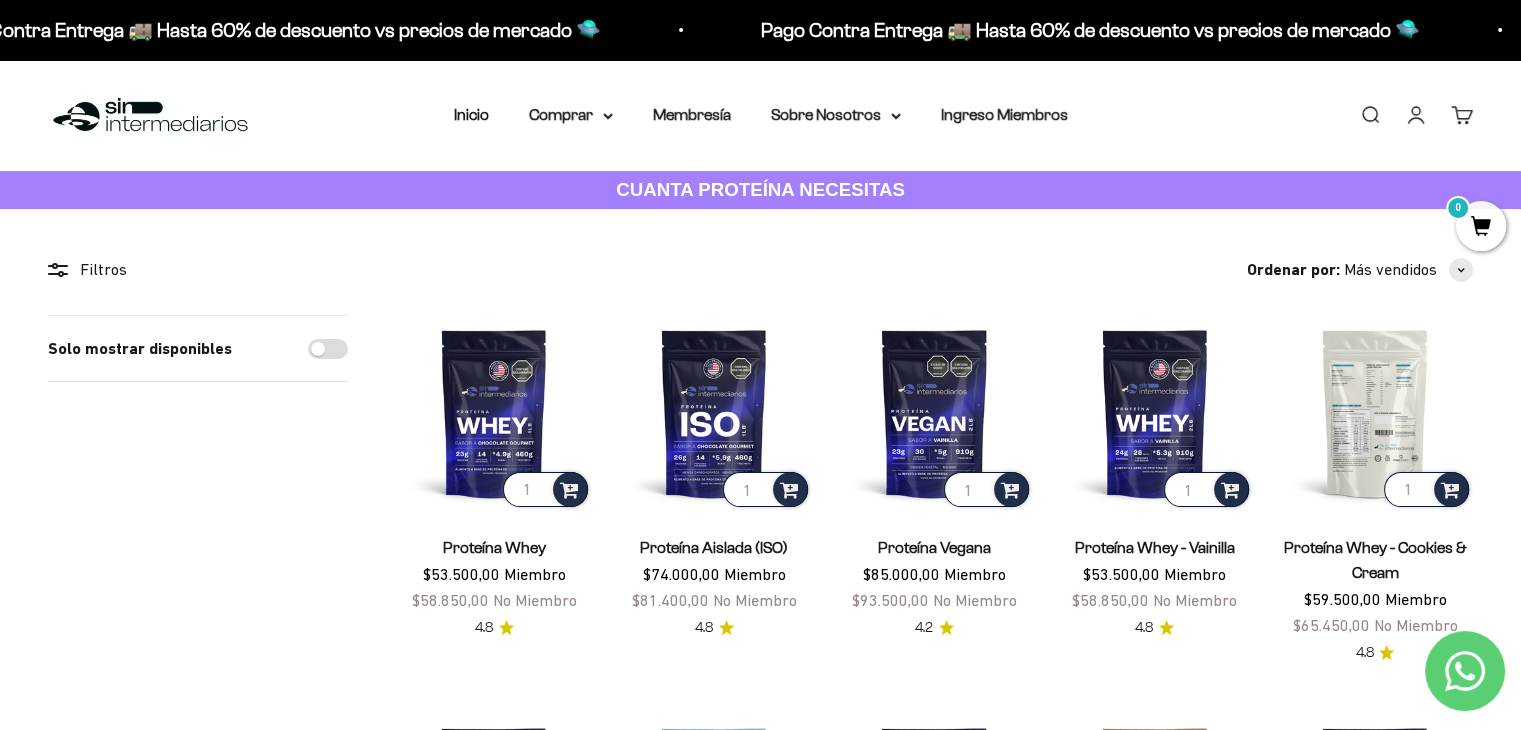 click at bounding box center (1375, 413) 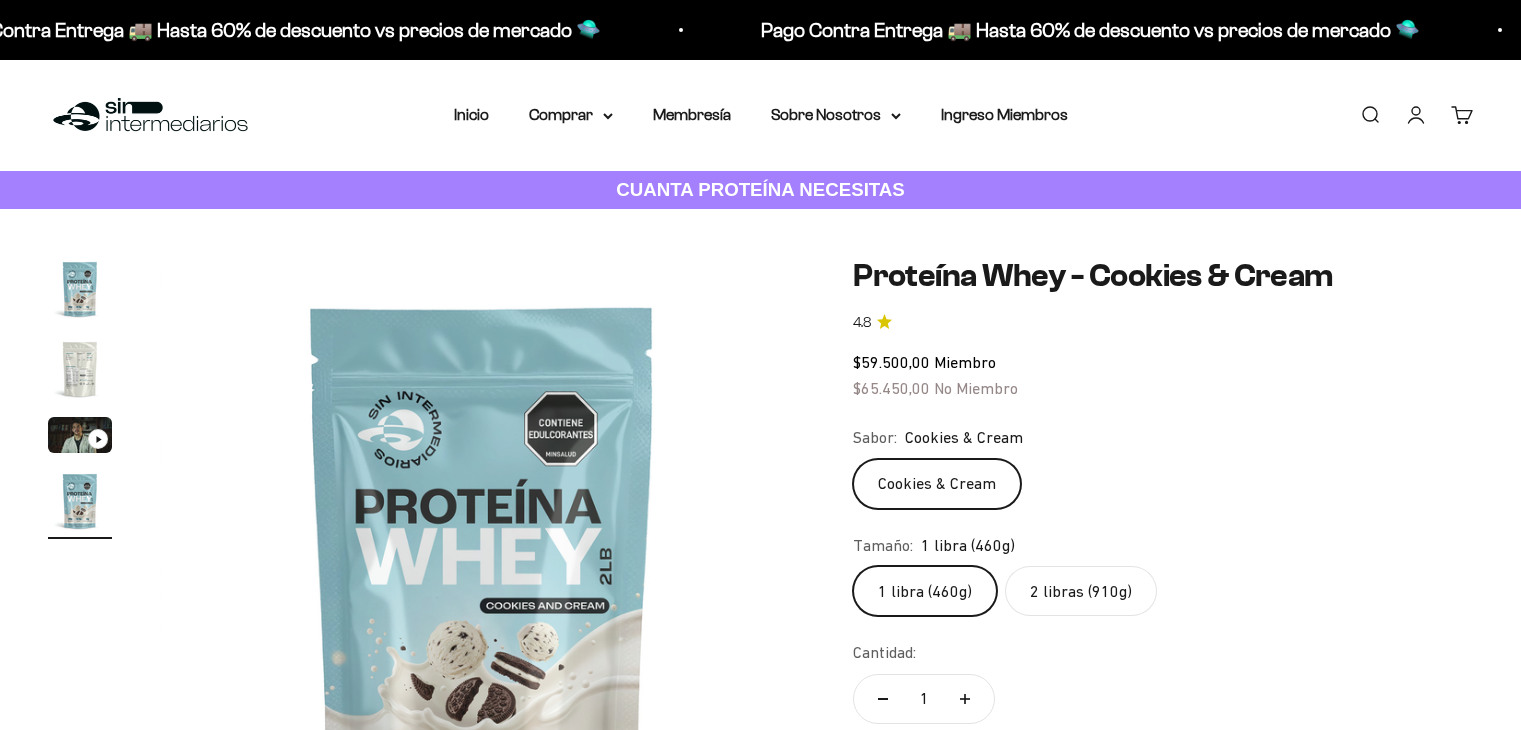 scroll, scrollTop: 0, scrollLeft: 0, axis: both 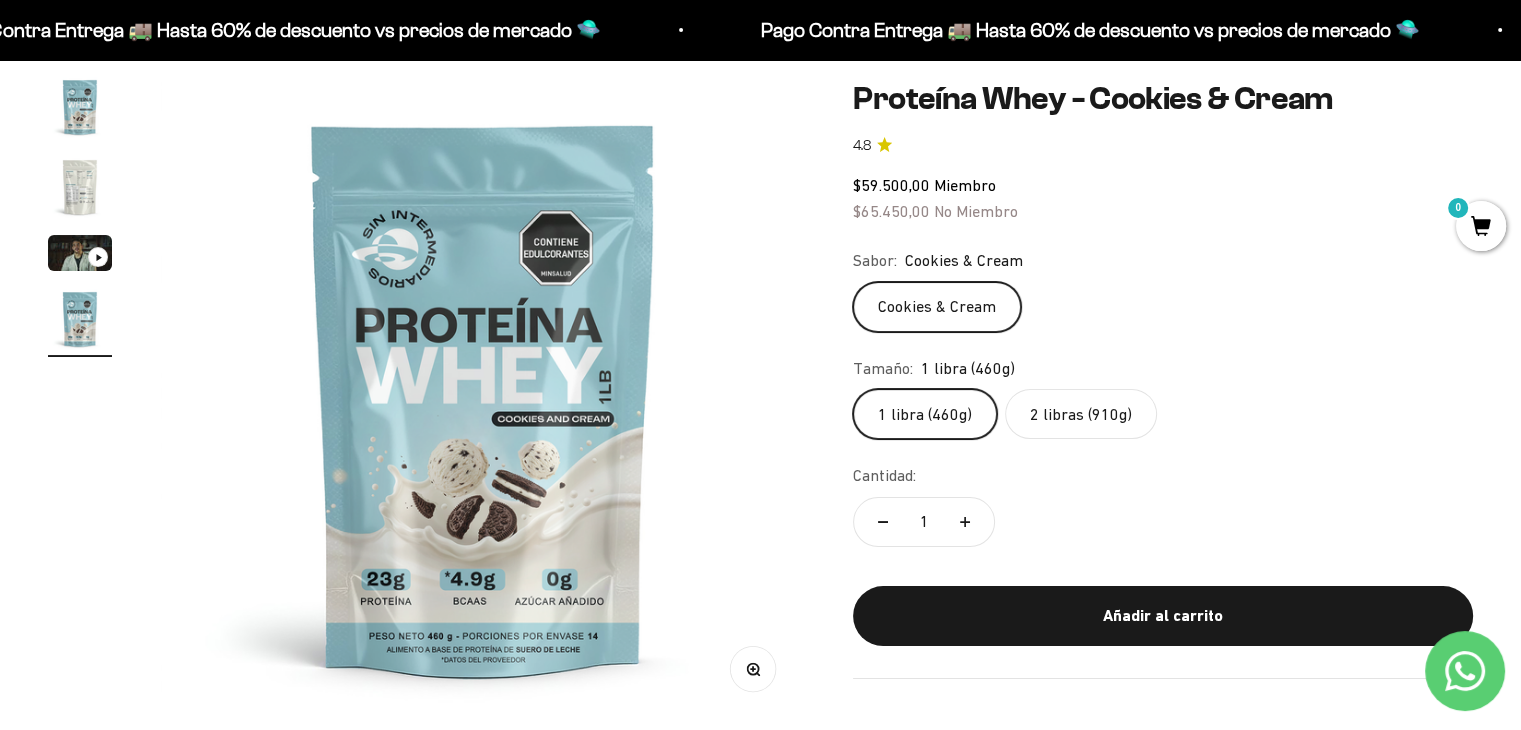 click on "2 libras (910g)" 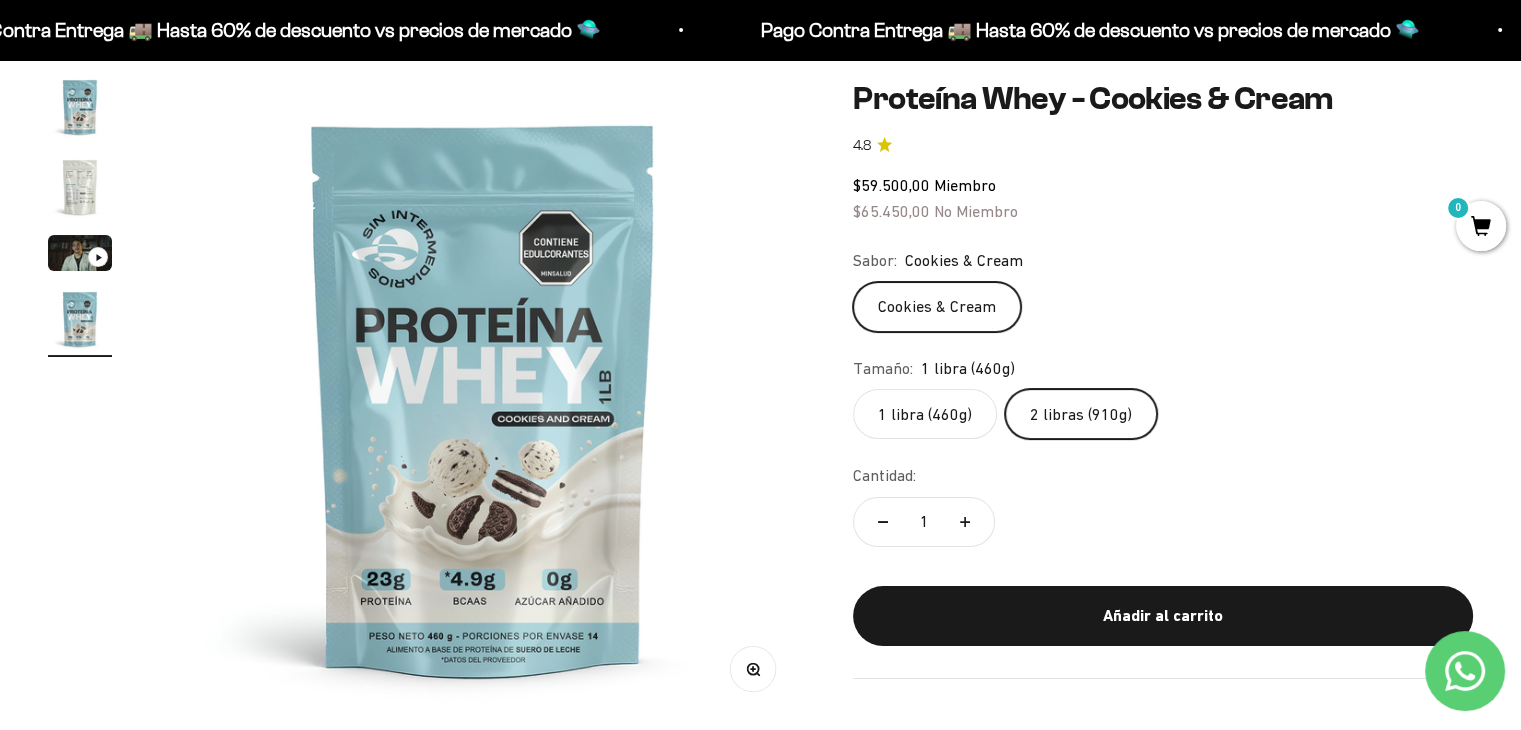 scroll, scrollTop: 0, scrollLeft: 0, axis: both 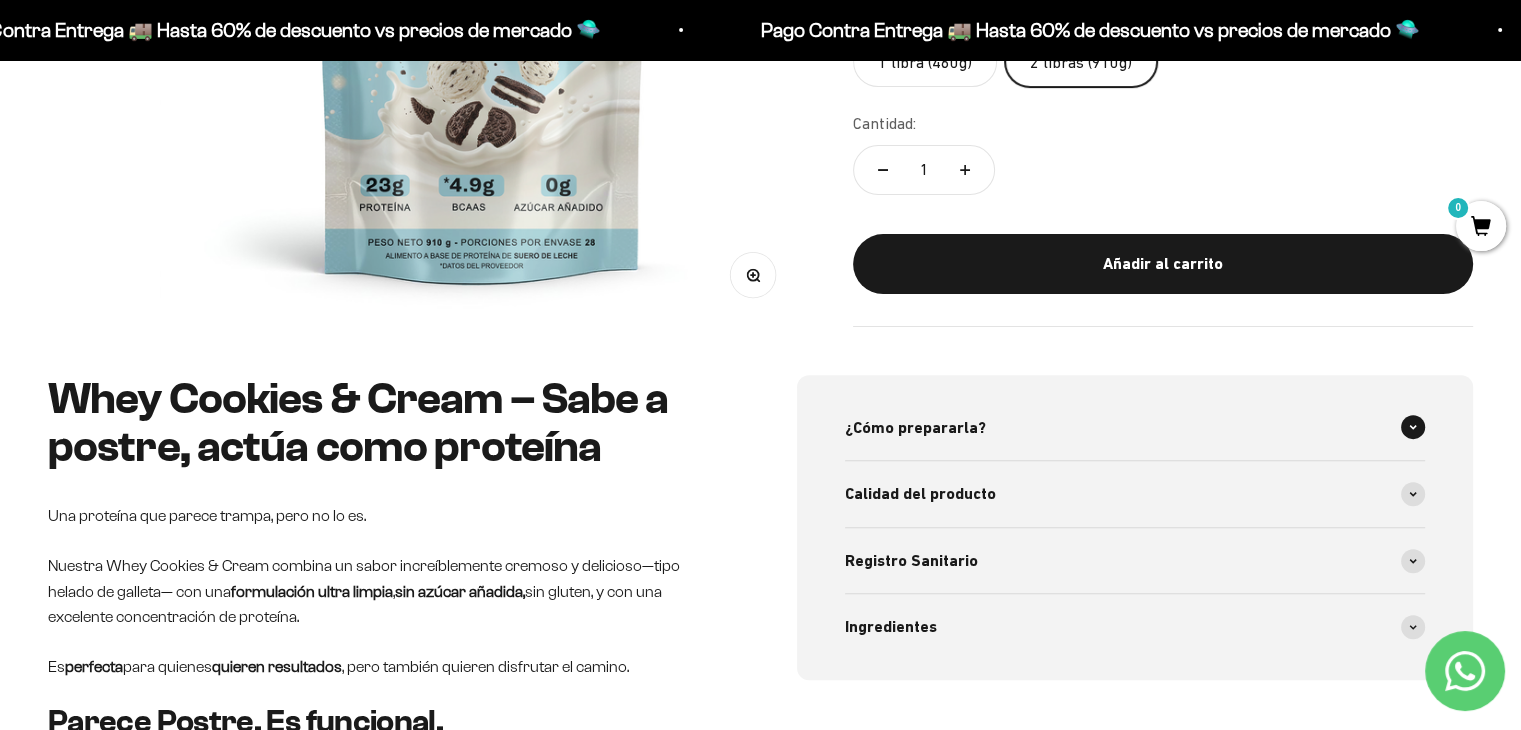 click at bounding box center (1413, 427) 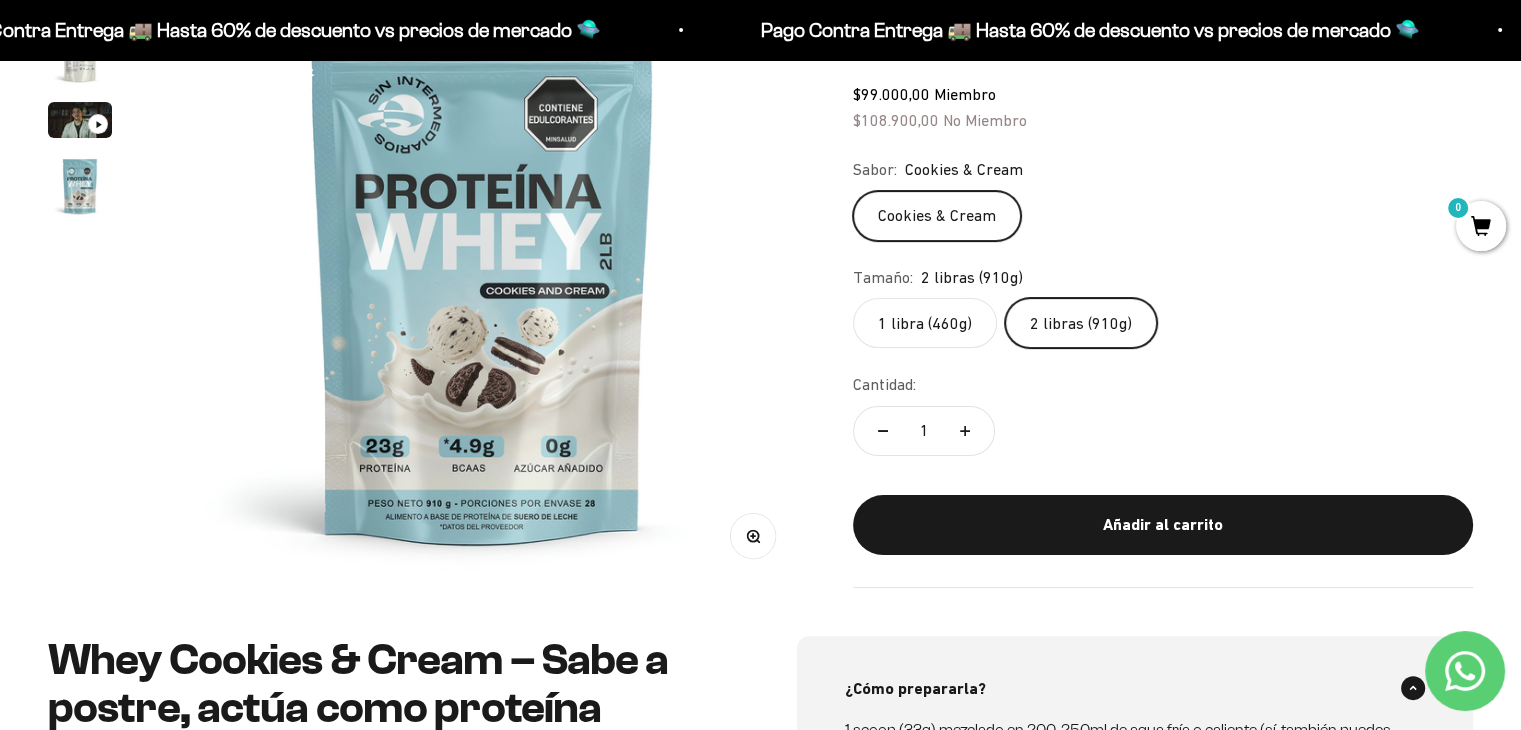 scroll, scrollTop: 151, scrollLeft: 0, axis: vertical 